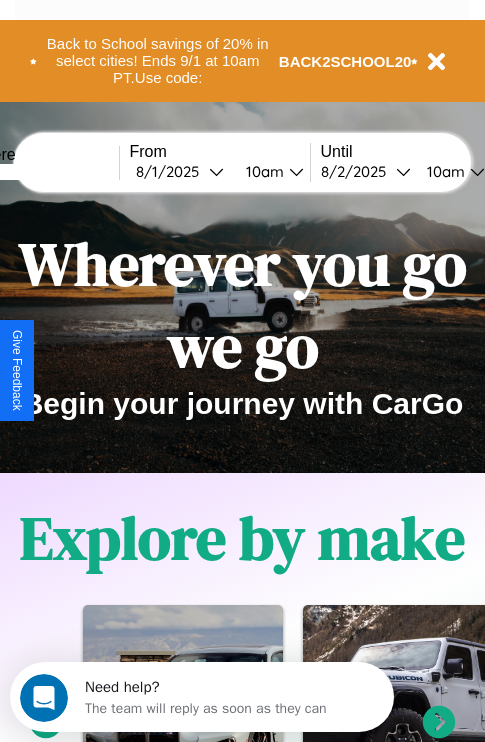 scroll, scrollTop: 0, scrollLeft: 0, axis: both 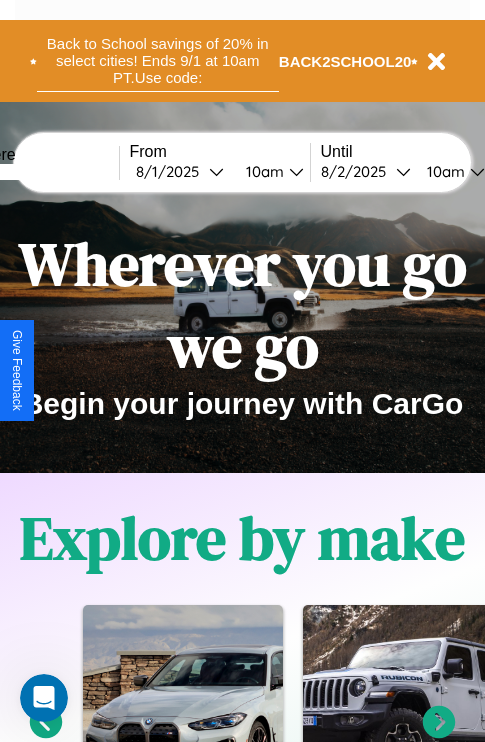 click on "Back to School savings of 20% in select cities! Ends 9/1 at 10am PT.  Use code:" at bounding box center (158, 61) 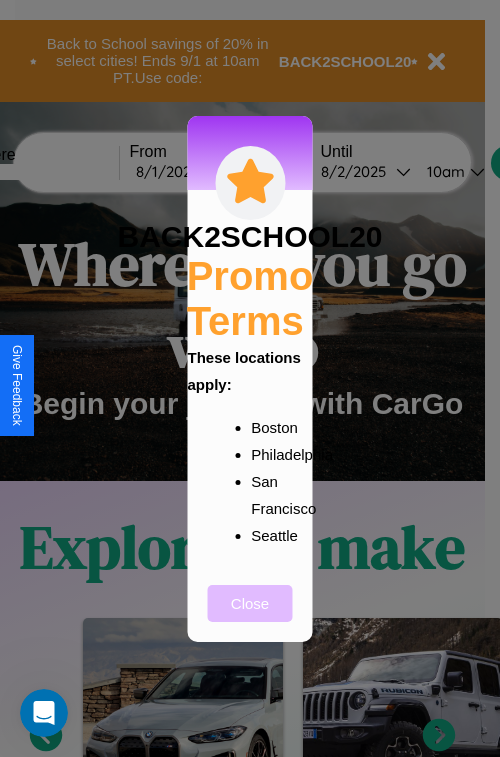 click on "Close" at bounding box center [250, 603] 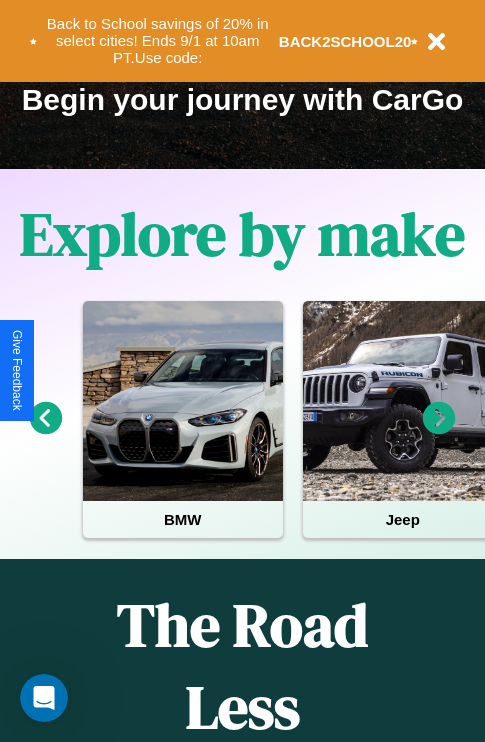 scroll, scrollTop: 308, scrollLeft: 0, axis: vertical 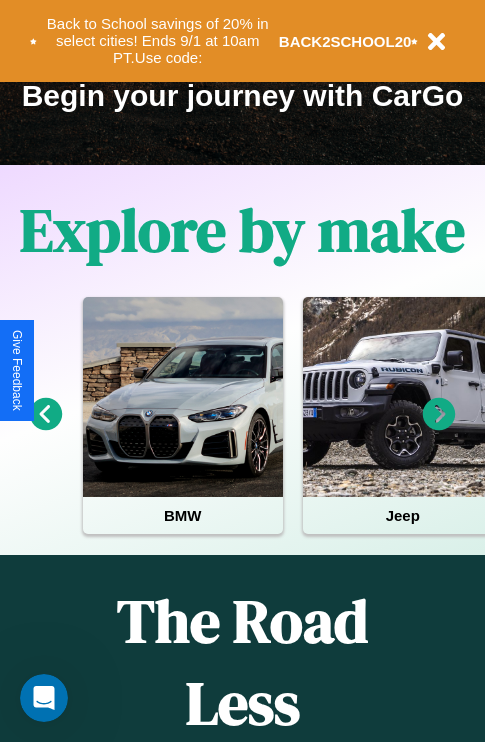 click 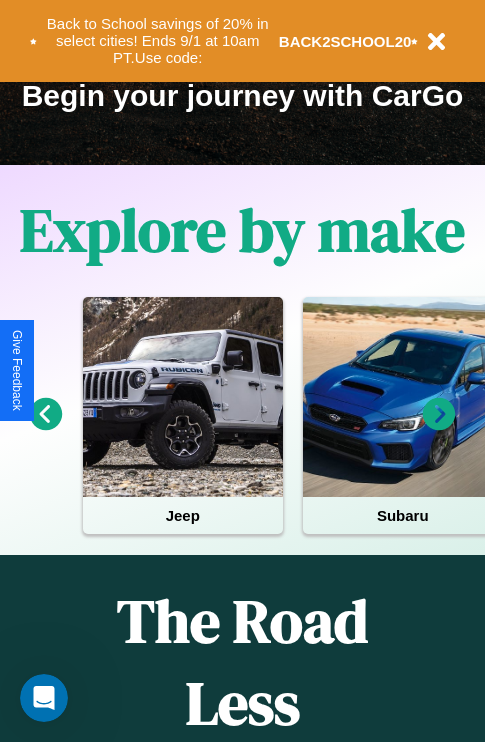 click 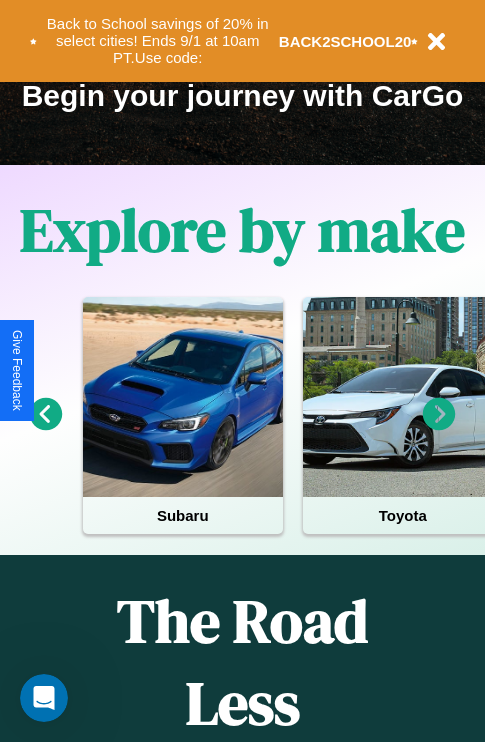 scroll, scrollTop: 0, scrollLeft: 0, axis: both 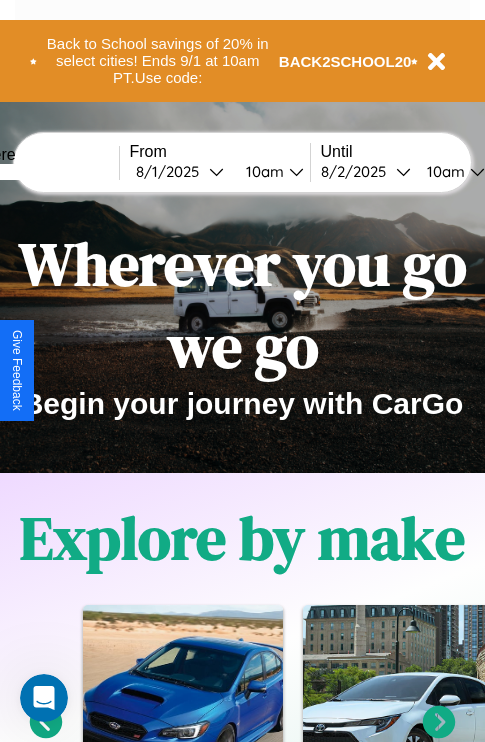 click at bounding box center [44, 172] 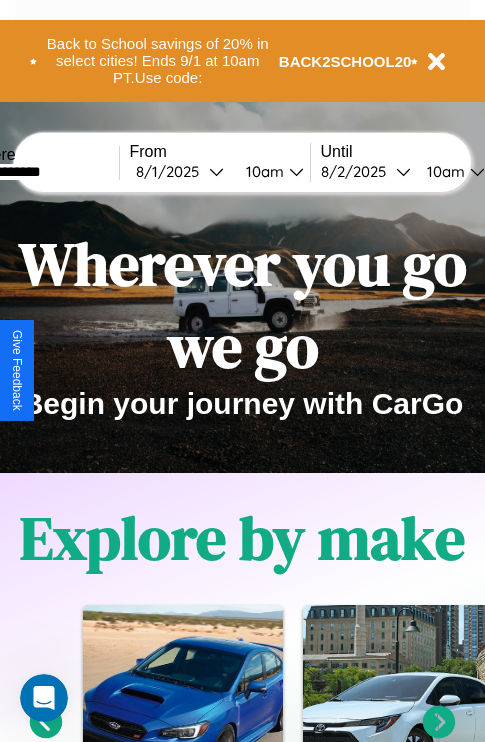 type on "**********" 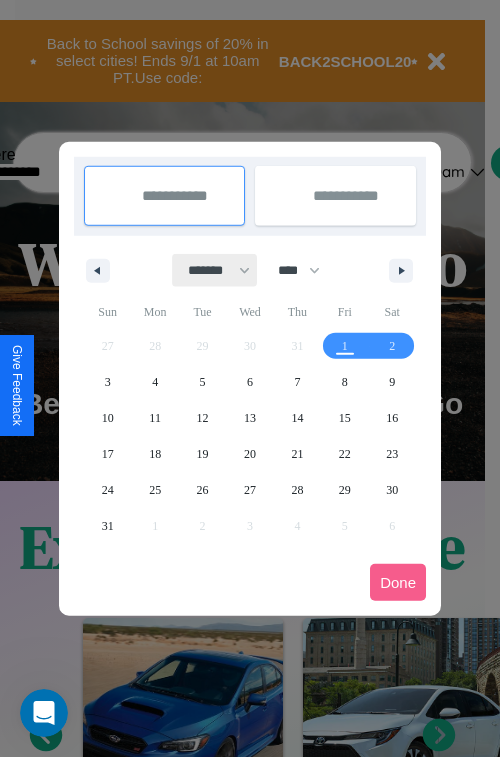click on "******* ******** ***** ***** *** **** **** ****** ********* ******* ******** ********" at bounding box center (215, 270) 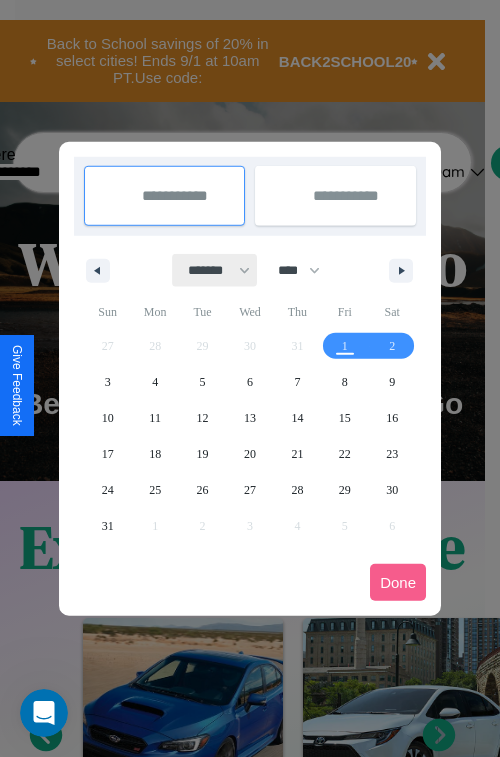 select on "*" 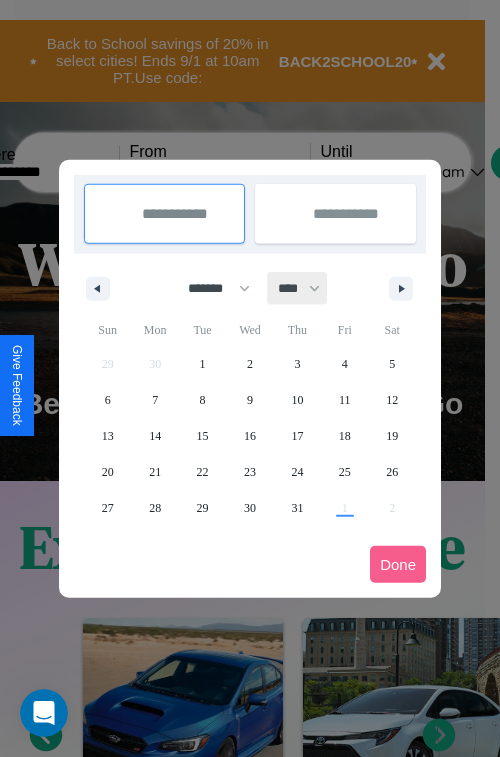 click on "**** **** **** **** **** **** **** **** **** **** **** **** **** **** **** **** **** **** **** **** **** **** **** **** **** **** **** **** **** **** **** **** **** **** **** **** **** **** **** **** **** **** **** **** **** **** **** **** **** **** **** **** **** **** **** **** **** **** **** **** **** **** **** **** **** **** **** **** **** **** **** **** **** **** **** **** **** **** **** **** **** **** **** **** **** **** **** **** **** **** **** **** **** **** **** **** **** **** **** **** **** **** **** **** **** **** **** **** **** **** **** **** **** **** **** **** **** **** **** **** ****" at bounding box center (298, 288) 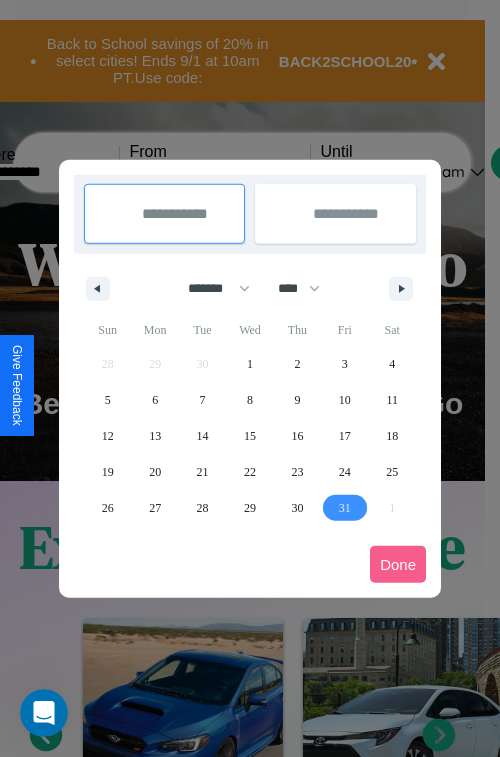 click on "31" at bounding box center [345, 508] 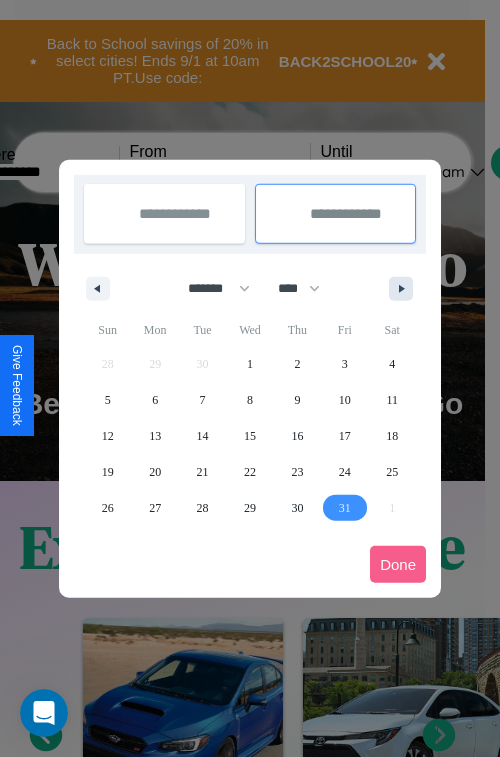 click at bounding box center (405, 289) 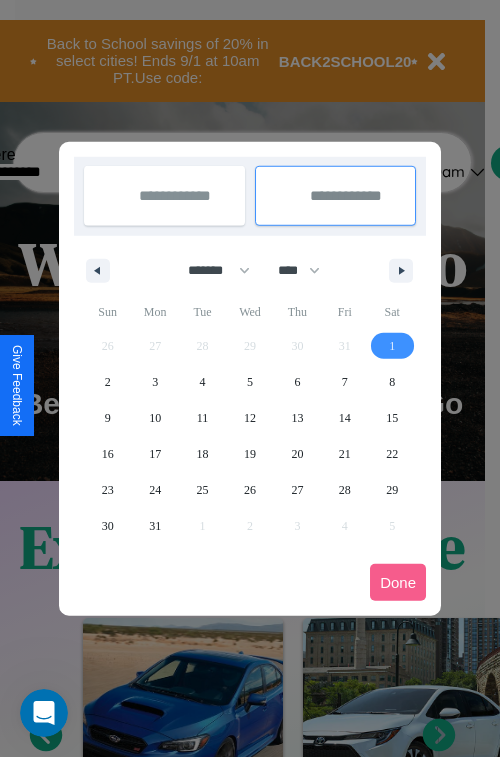 click on "1" at bounding box center (392, 346) 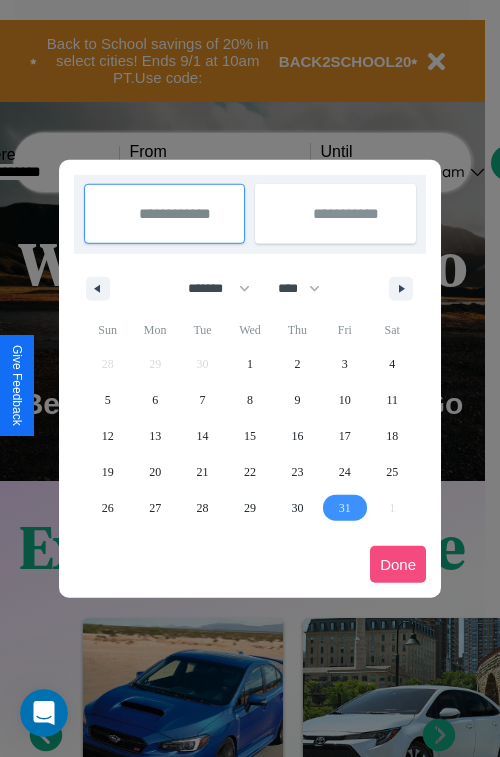 click on "Done" at bounding box center [398, 564] 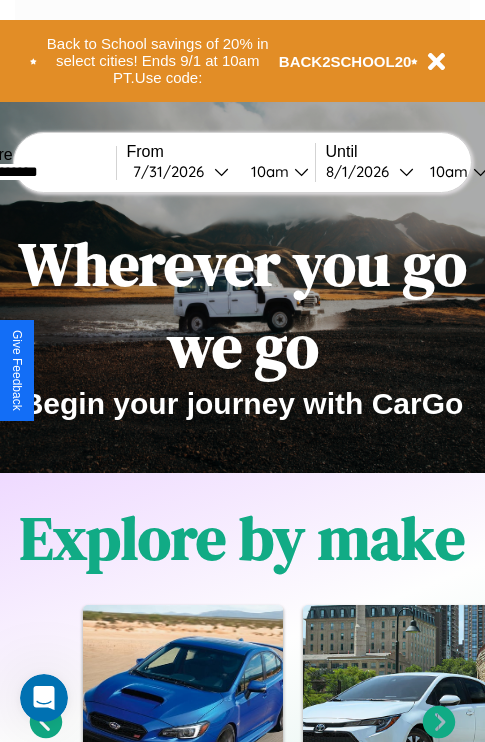 click on "10am" at bounding box center [267, 171] 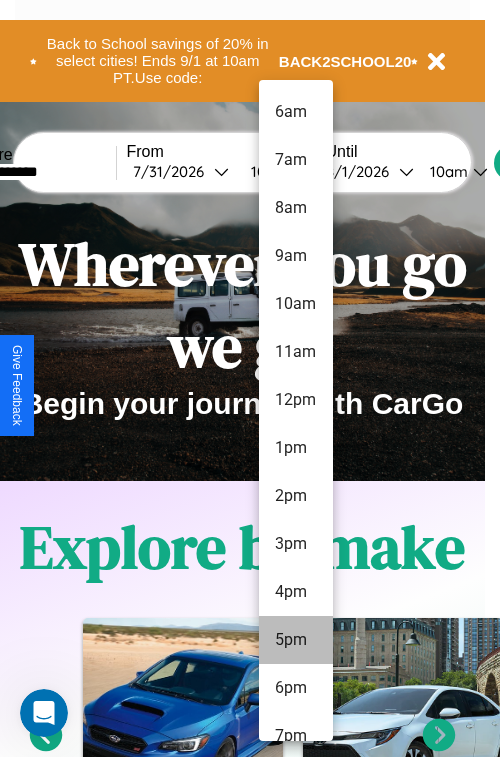 click on "5pm" at bounding box center [296, 640] 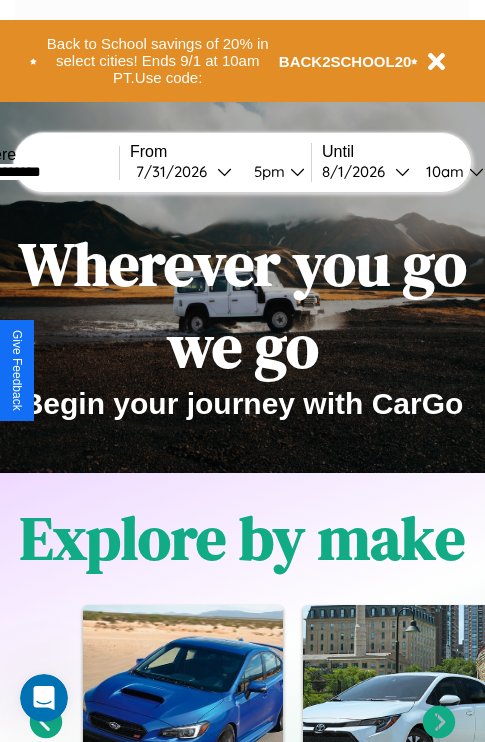 click on "10am" at bounding box center (442, 171) 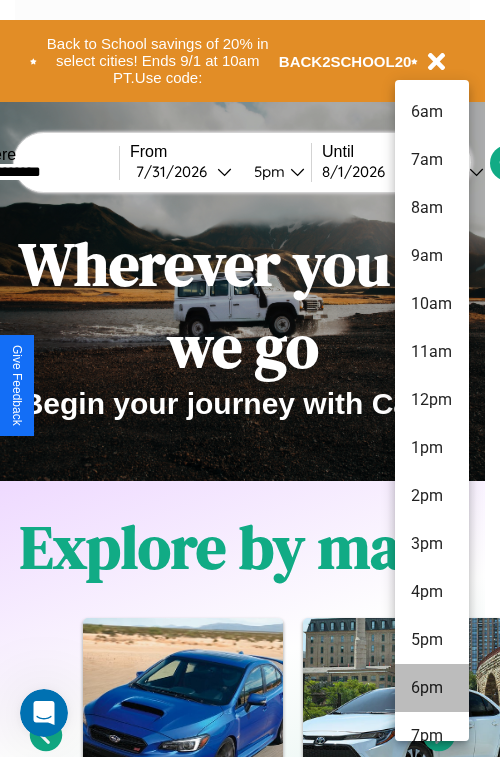 click on "6pm" at bounding box center [432, 688] 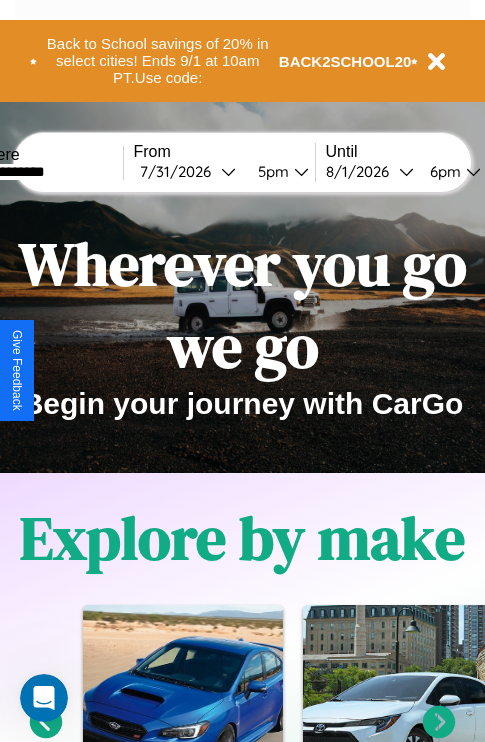 scroll, scrollTop: 0, scrollLeft: 63, axis: horizontal 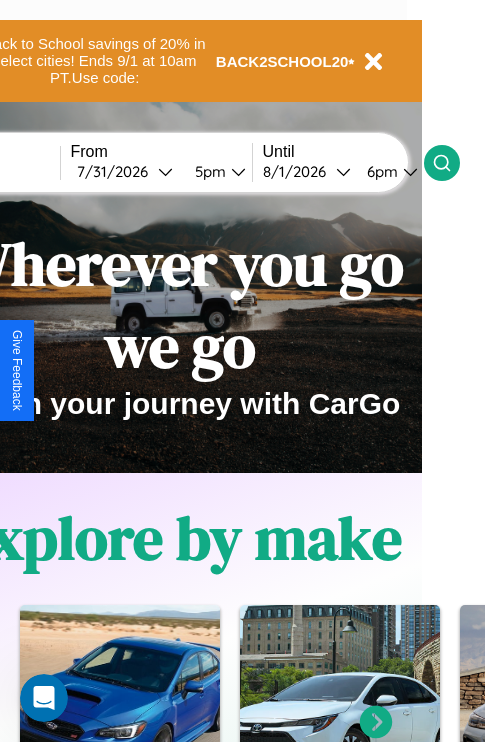 click 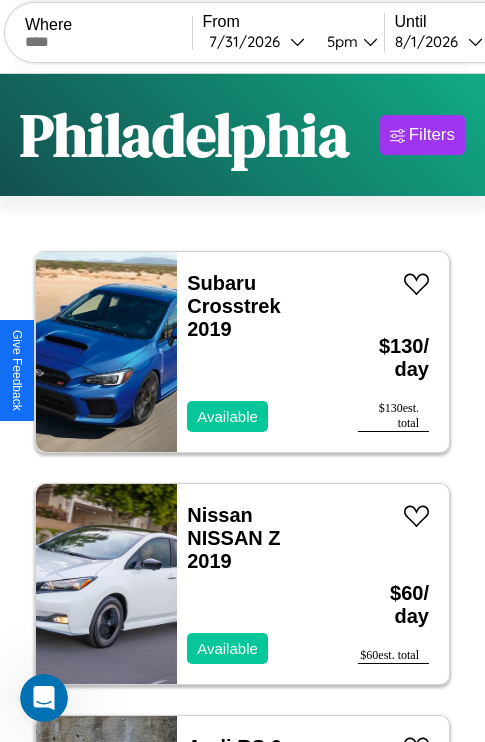scroll, scrollTop: 95, scrollLeft: 0, axis: vertical 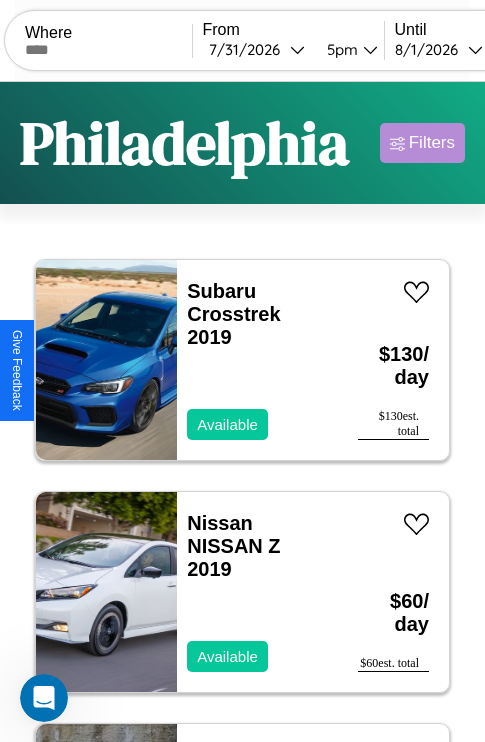 click on "Filters" at bounding box center [432, 143] 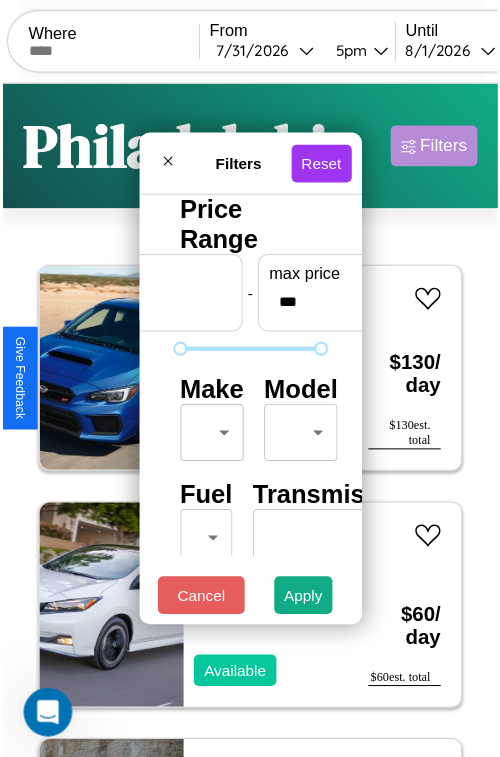 scroll, scrollTop: 59, scrollLeft: 0, axis: vertical 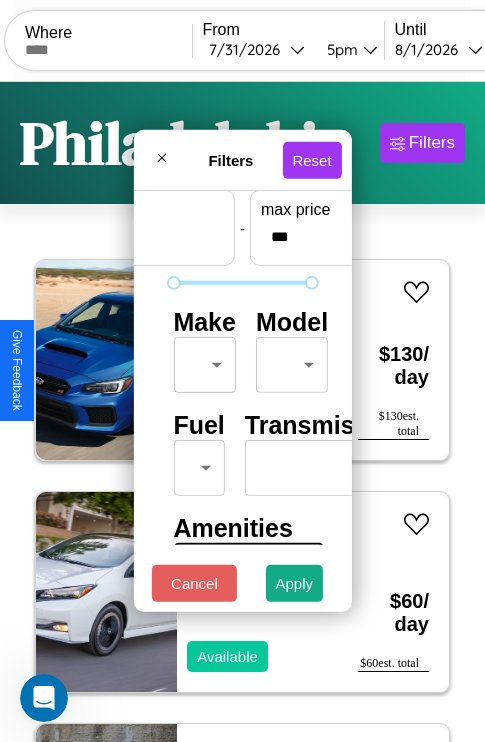 click on "CarGo Where From [MONTH] / [DAY] / [YEAR] [TIME] Until [MONTH] / [DAY] / [YEAR] [TIME] Become a Host Login Sign Up [CITY] Filters 114 cars in this area These cars can be picked up in this city. Subaru Crosstrek 2019 Available $ 130 / day $ 130 est. total Nissan NISSAN Z 2019 Available $ 60 / day $ 60 est. total Audi RS 6 Avant 2017 Unavailable $ 200 / day $ 200 est. total Jaguar XK 2014 Available $ 200 / day $ 200 est. total Bentley Rolls-Royce Park Ward 2019 Available $ 40 / day $ 40 est. total Hummer H3 2016 Unavailable $ 30 / day $ 30 est. total Hummer H2 2017 Available $ 160 / day $ 160 est. total Kia Telluride 2017 Unavailable $ 180 / day $ 180 est. total Fiat 500L 2018 Available $ 190 / day $ 190 est. total Maserati TC 2017 Available $ 140 / day $ 140 est. total Hummer H3T 2023 Available $ 60 / day $ 60 est. total Fiat 124 Spider 2018 Available $ 160 / day $ 160 est. total Lexus UX 2024 Unavailable $ 160 / day $ 160 est. total Jeep Gladiator $" at bounding box center (242, 412) 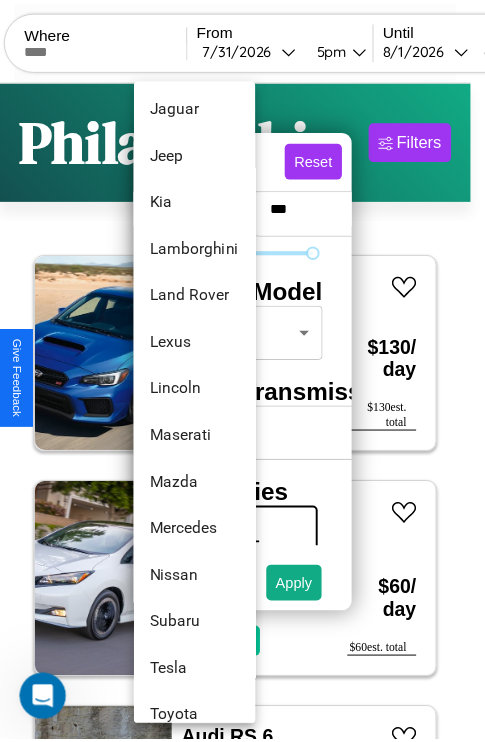 scroll, scrollTop: 1046, scrollLeft: 0, axis: vertical 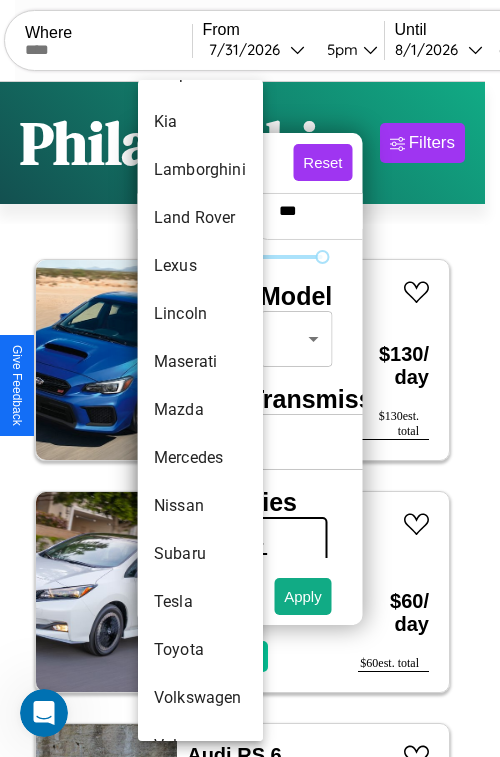 click on "Mazda" at bounding box center (200, 410) 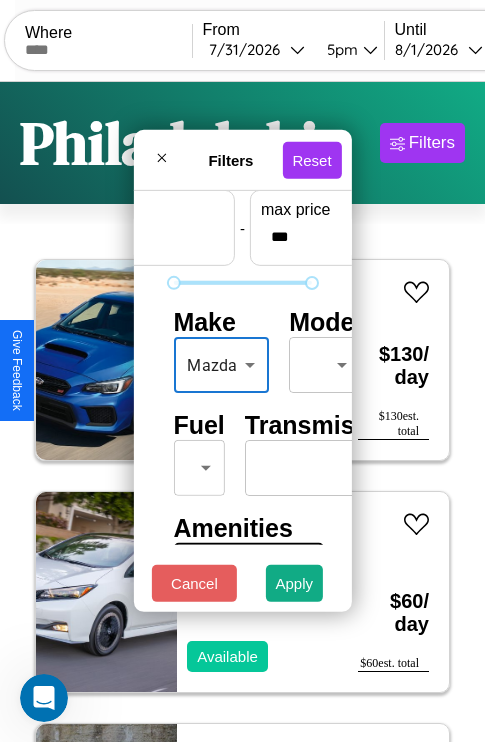 scroll, scrollTop: 162, scrollLeft: 63, axis: both 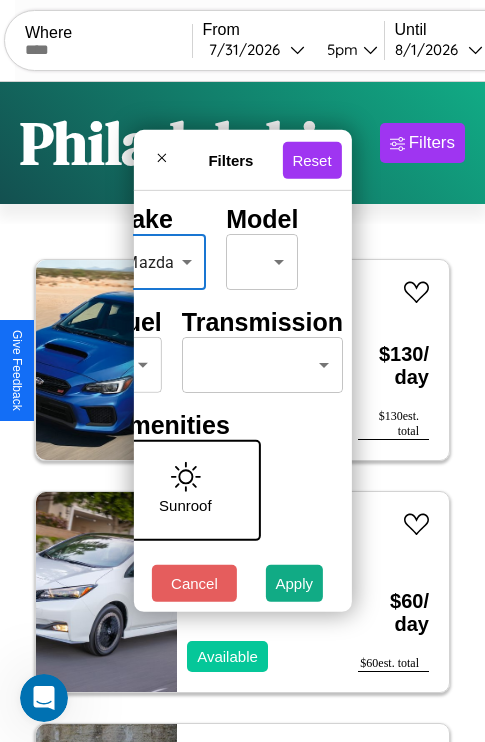 click on "CarGo Where From [MONTH] / [DAY] / [YEAR] [TIME] Until [MONTH] / [DAY] / [YEAR] [TIME] Become a Host Login Sign Up [CITY] Filters 114 cars in this area These cars can be picked up in this city. Subaru Crosstrek 2019 Available $ 130 / day $ 130 est. total Nissan NISSAN Z 2019 Available $ 60 / day $ 60 est. total Audi RS 6 Avant 2017 Unavailable $ 200 / day $ 200 est. total Jaguar XK 2014 Available $ 200 / day $ 200 est. total Bentley Rolls-Royce Park Ward 2019 Available $ 40 / day $ 40 est. total Hummer H3 2016 Unavailable $ 30 / day $ 30 est. total Hummer H2 2017 Available $ 160 / day $ 160 est. total Kia Telluride 2017 Unavailable $ 180 / day $ 180 est. total Fiat 500L 2018 Available $ 190 / day $ 190 est. total Maserati TC 2017 Available $ 140 / day $ 140 est. total Hummer H3T 2023 Available $ 60 / day $ 60 est. total Fiat 124 Spider 2018 Available $ 160 / day $ 160 est. total Lexus UX 2024 Unavailable $ 160 / day $ 160 est. total Jeep Gladiator $" at bounding box center [242, 412] 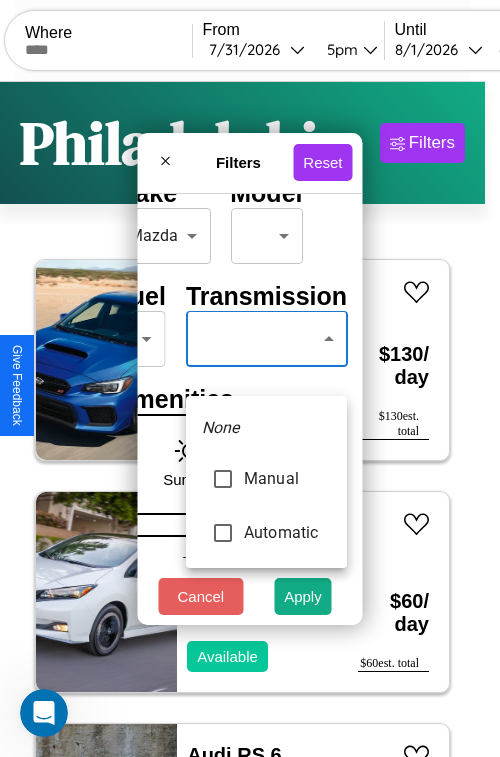 type on "*********" 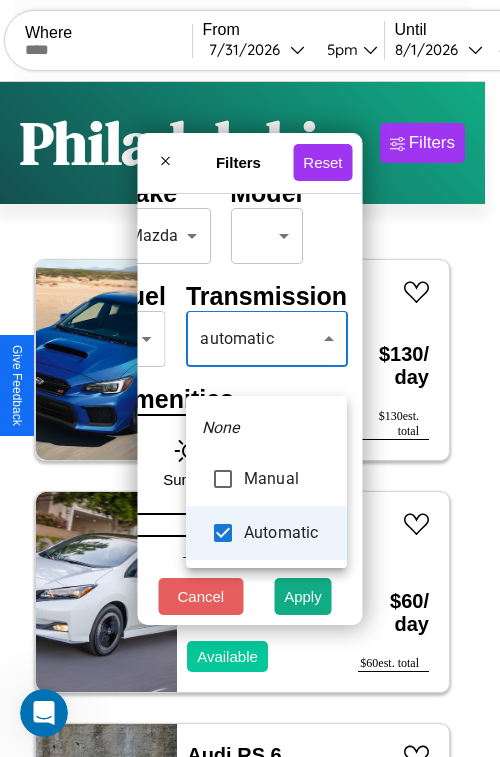 click at bounding box center [250, 378] 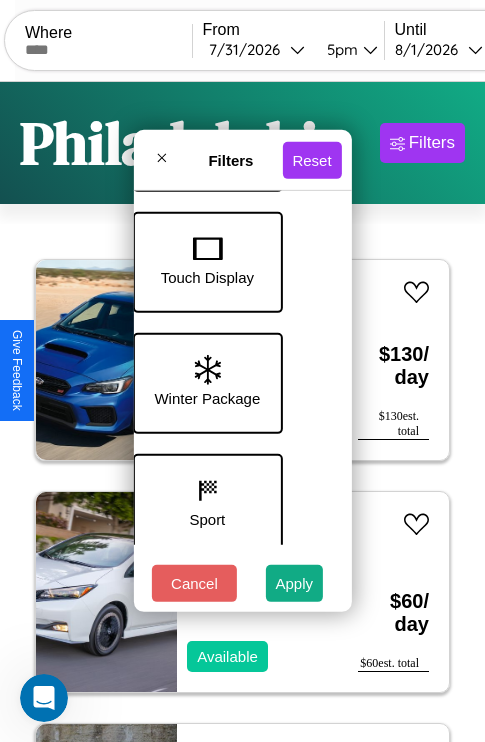 scroll, scrollTop: 651, scrollLeft: 40, axis: both 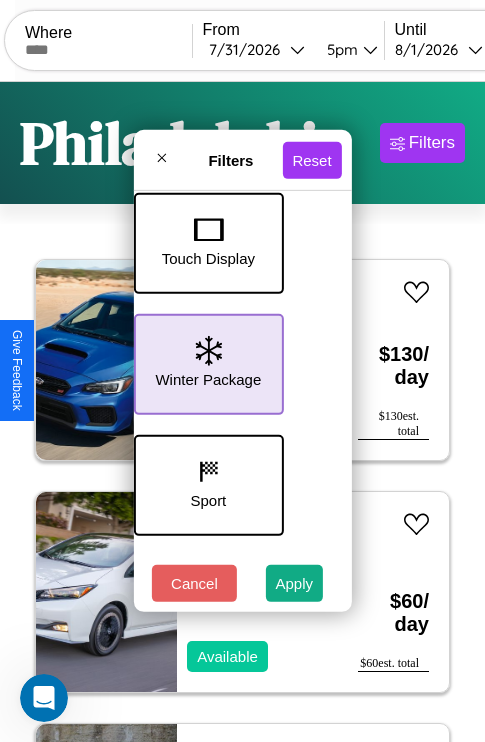 click 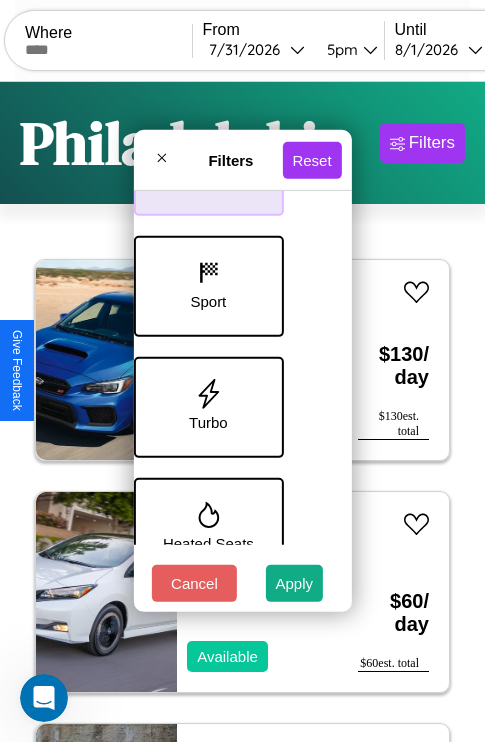 scroll, scrollTop: 893, scrollLeft: 40, axis: both 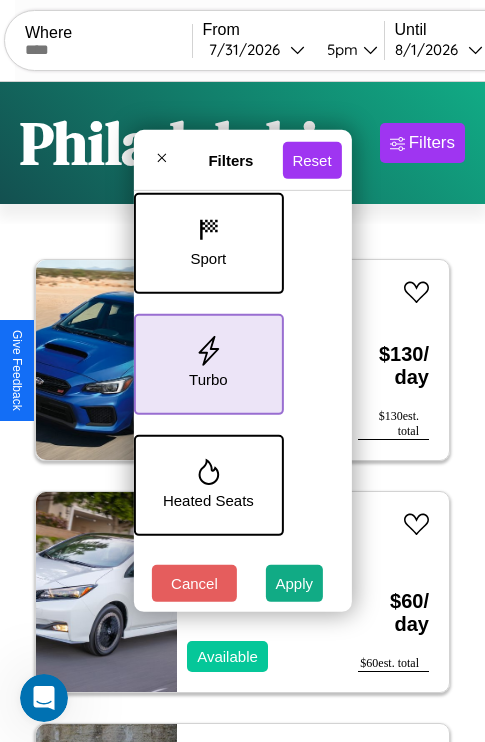 click 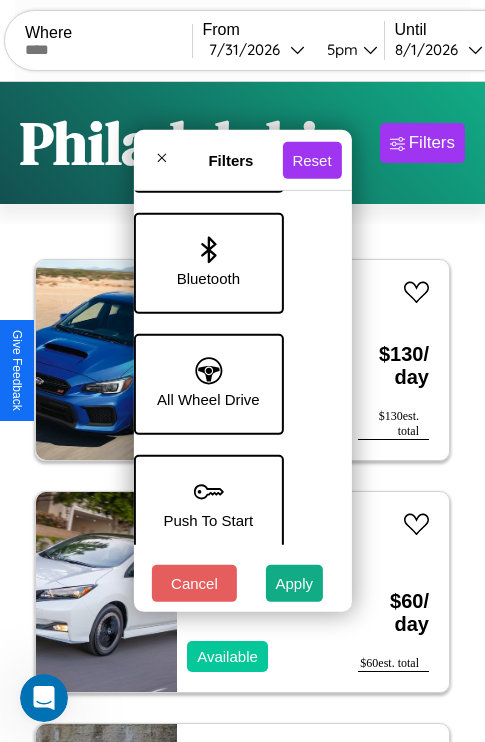 scroll, scrollTop: 1374, scrollLeft: 40, axis: both 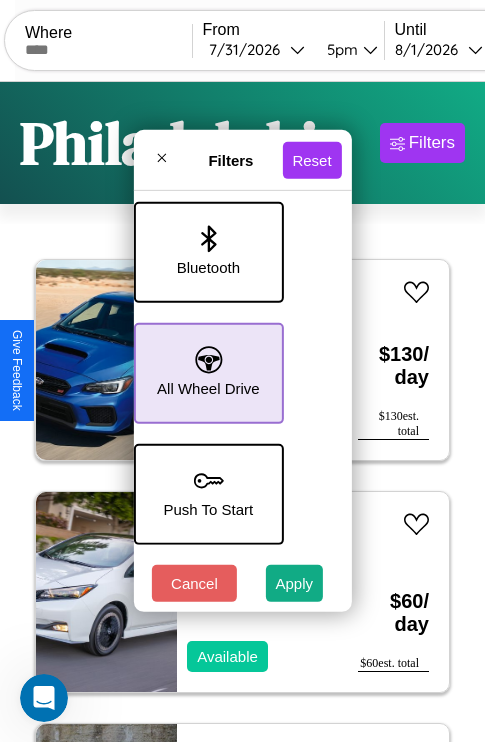 click 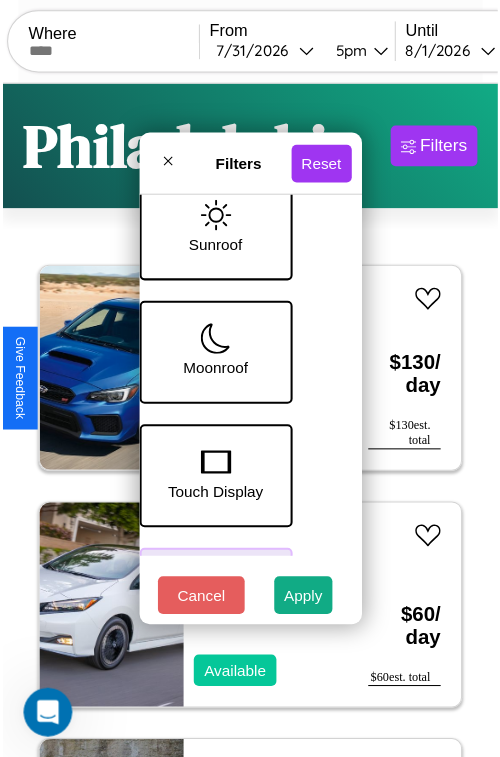scroll, scrollTop: 409, scrollLeft: 40, axis: both 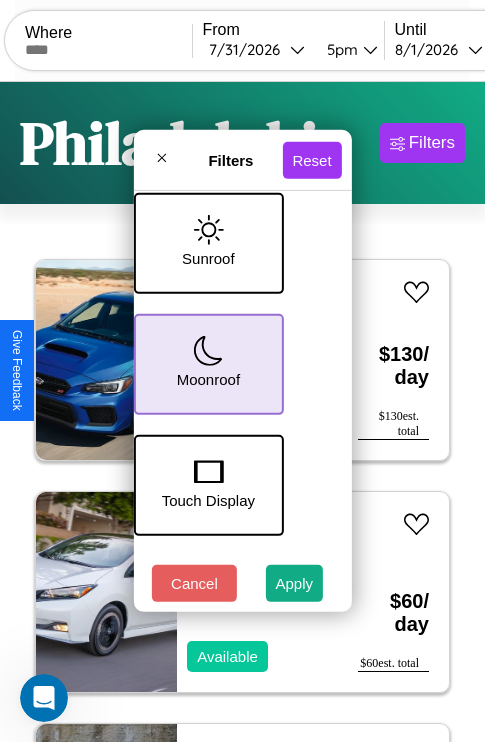 click 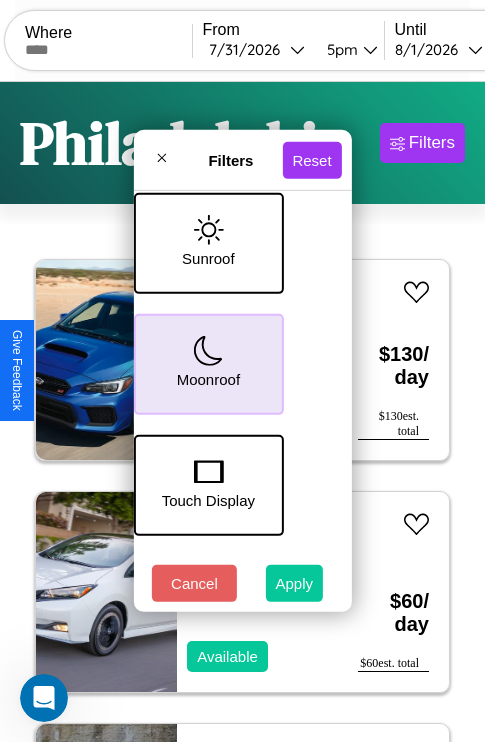 click on "Apply" at bounding box center [295, 583] 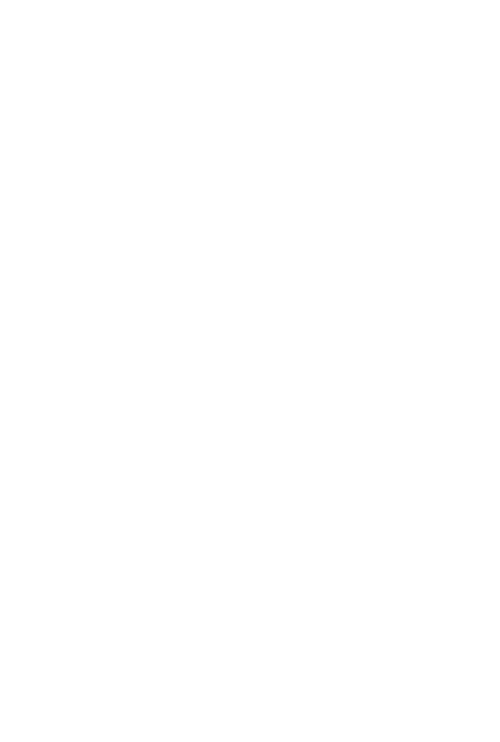 scroll, scrollTop: 0, scrollLeft: 0, axis: both 